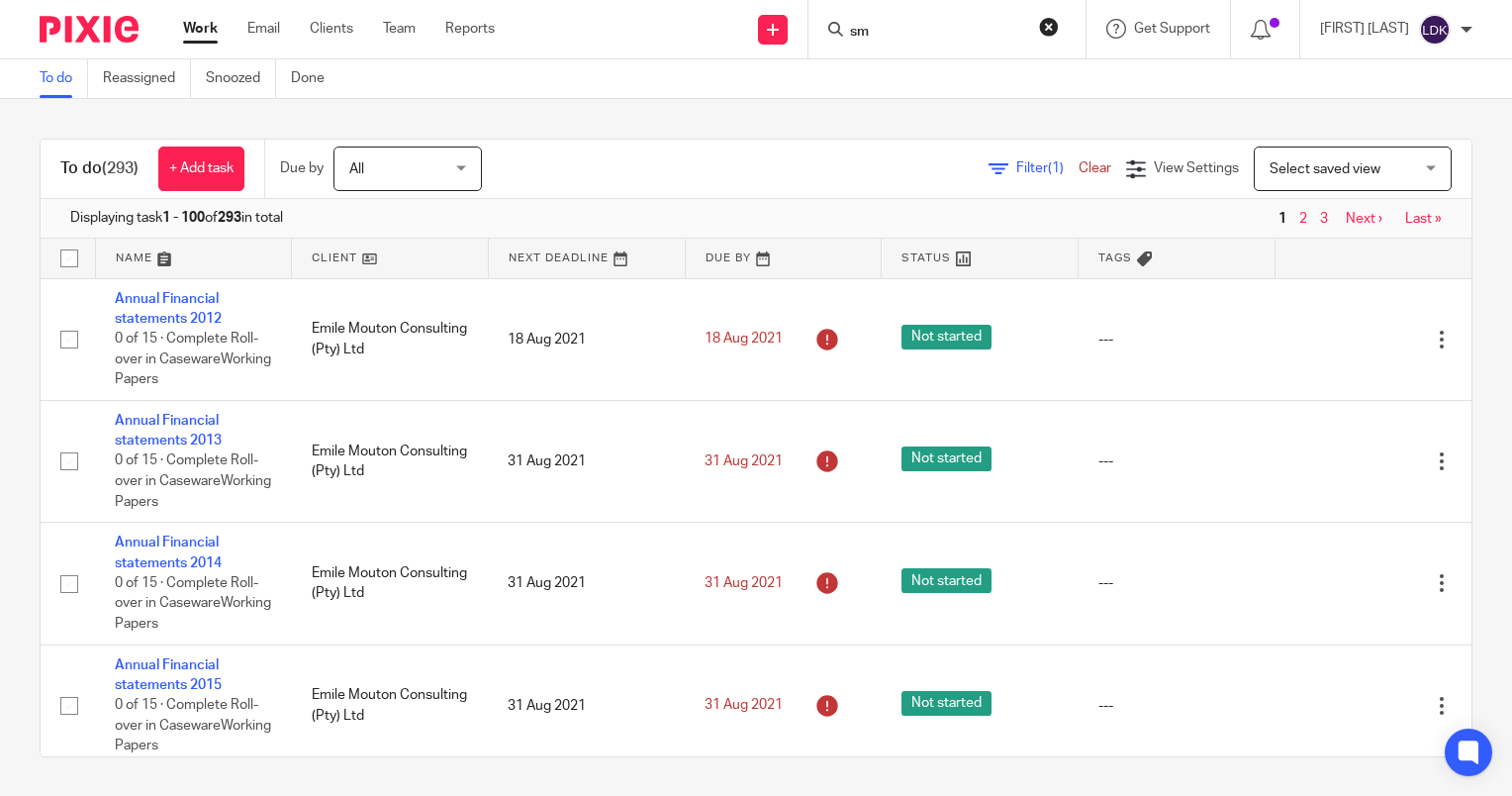 scroll, scrollTop: 0, scrollLeft: 0, axis: both 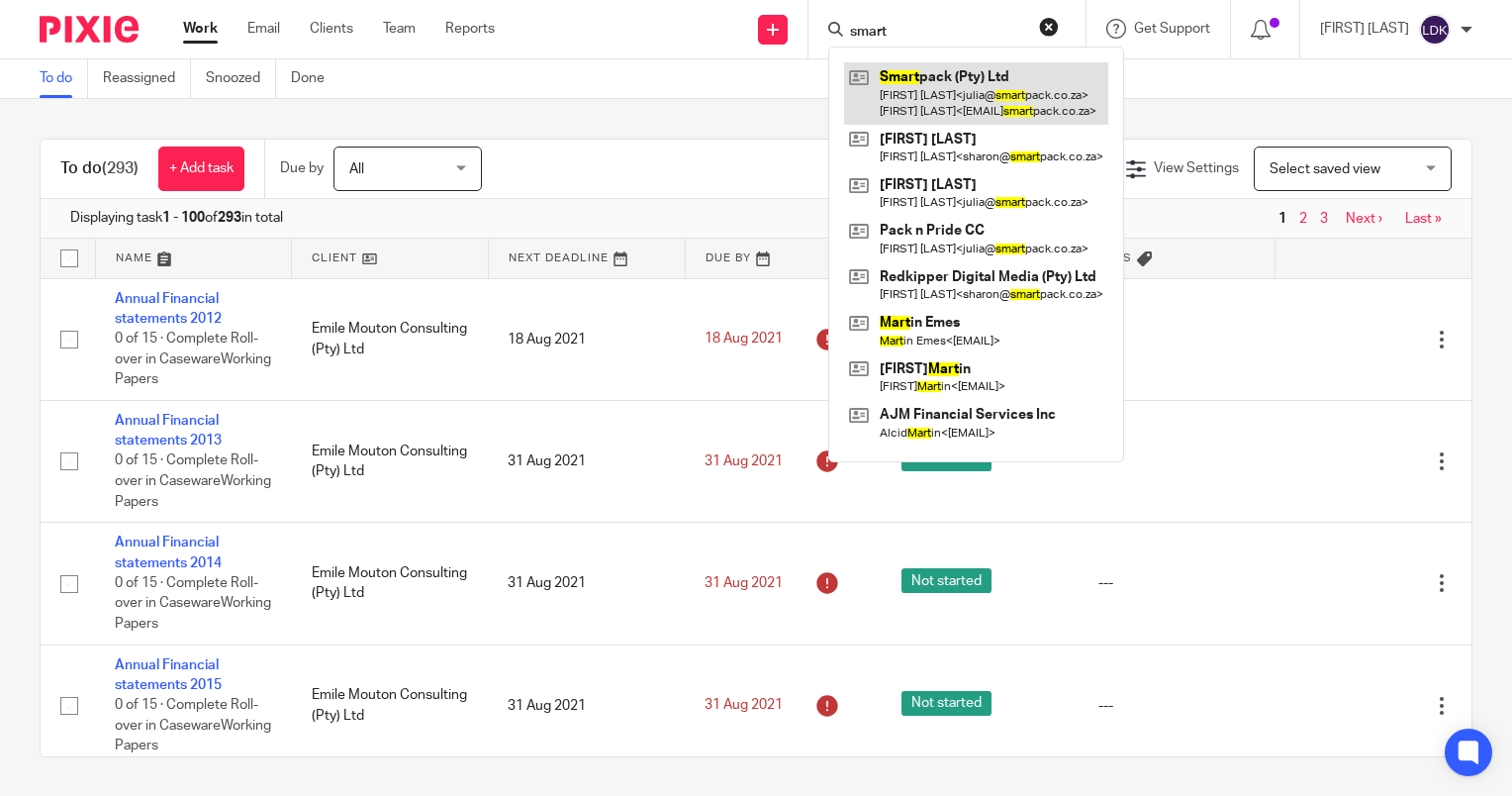 type on "smart" 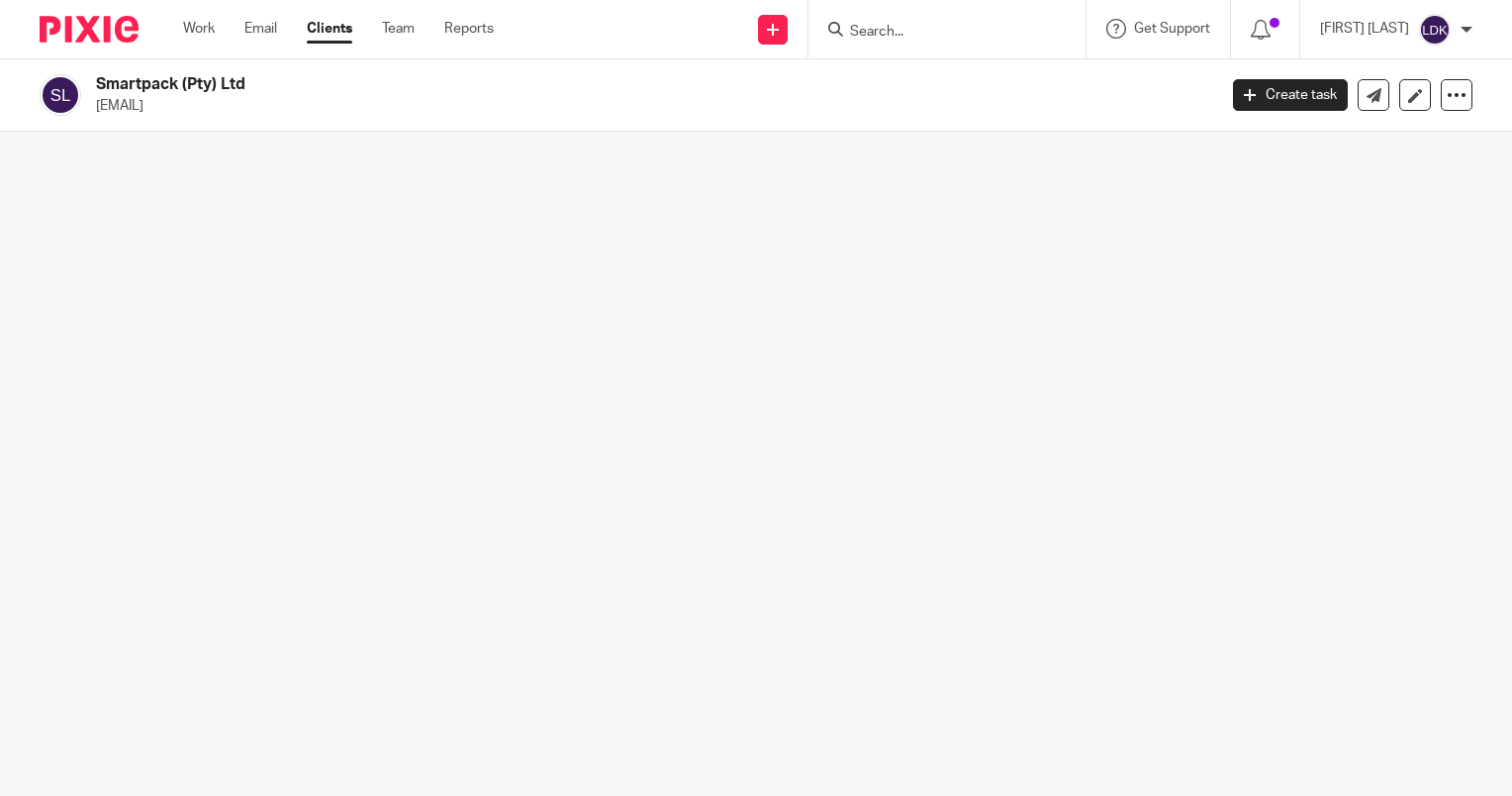 scroll, scrollTop: 0, scrollLeft: 0, axis: both 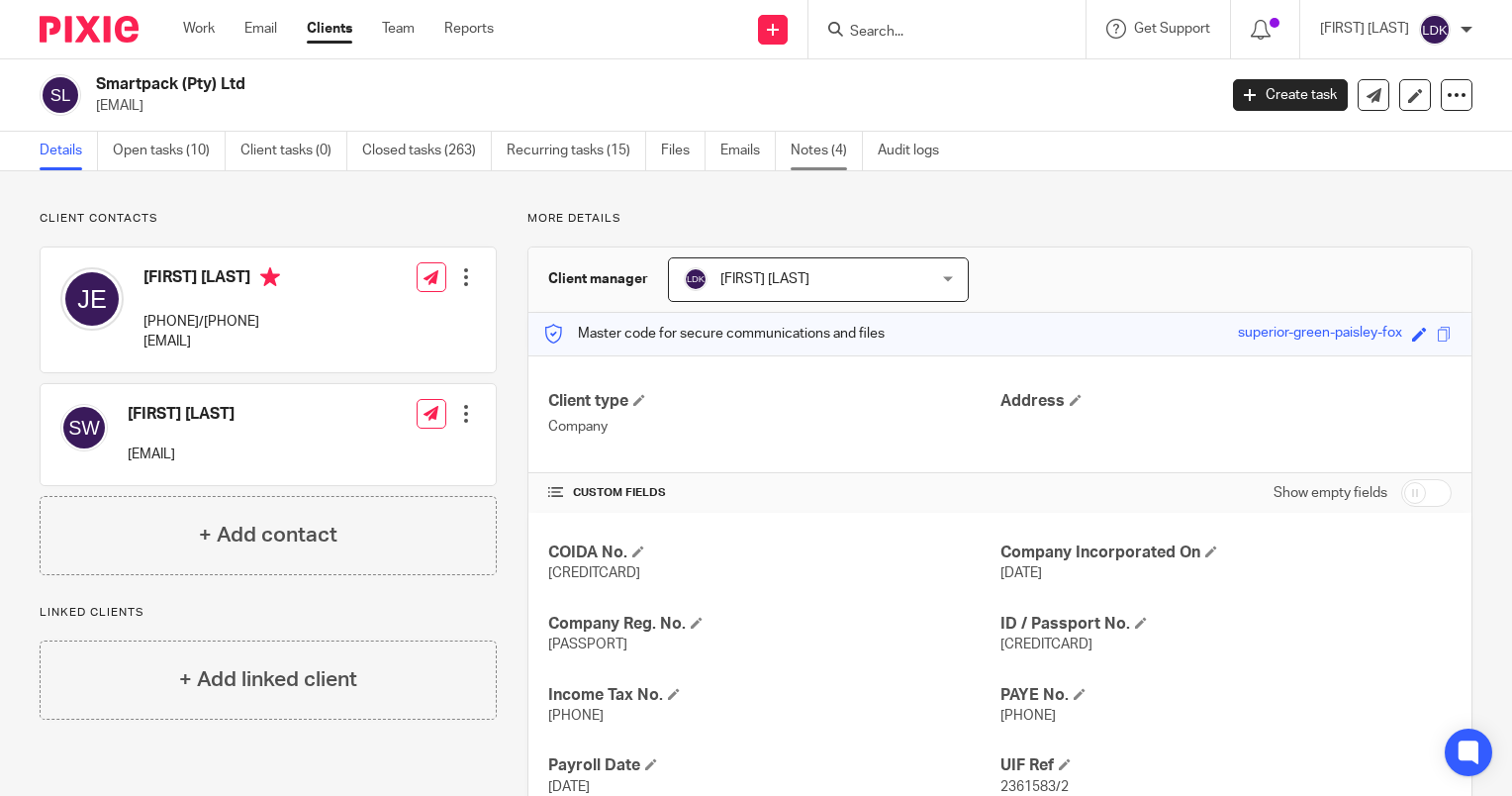 click on "Notes (4)" at bounding box center [826, 150] 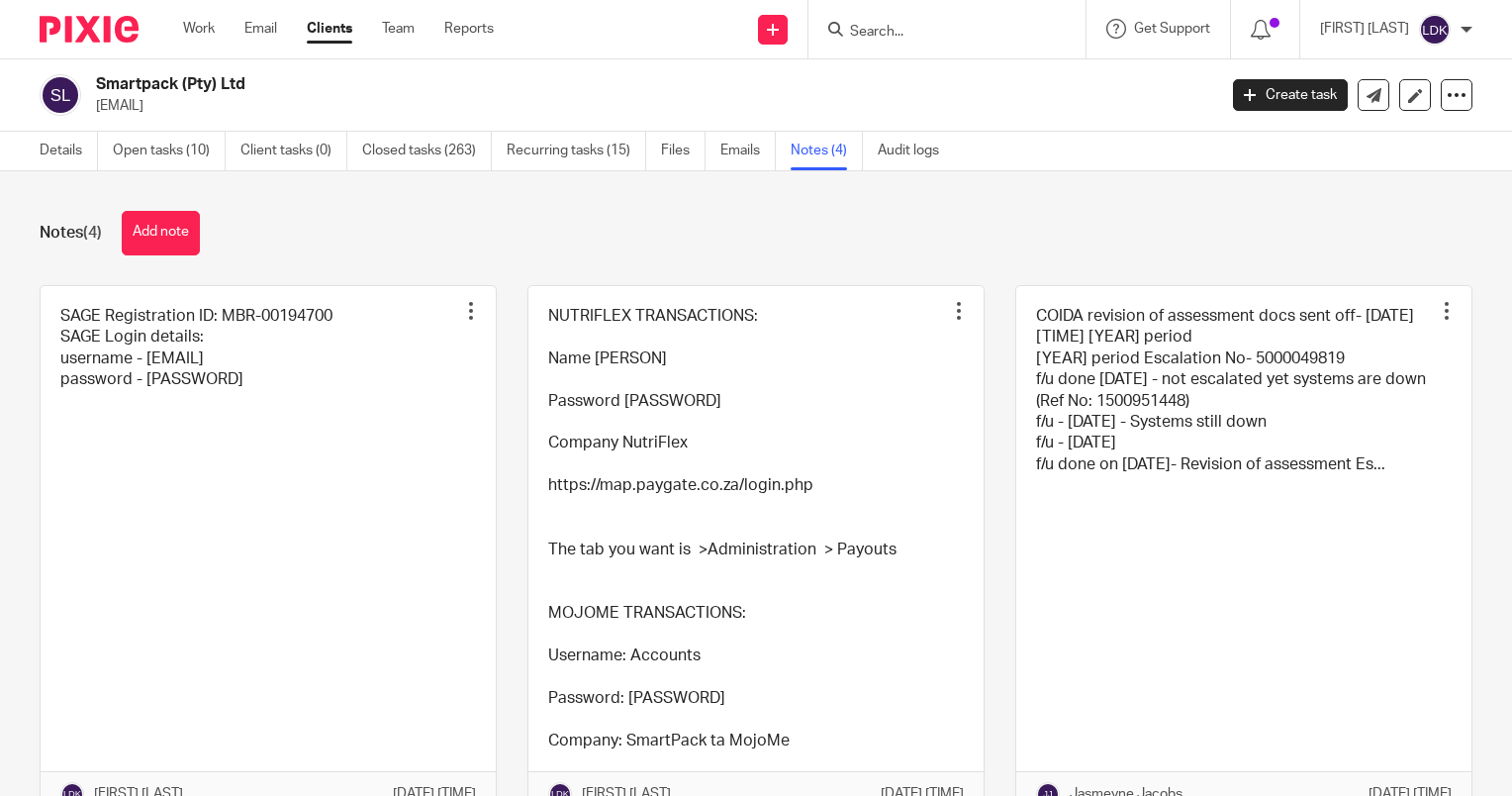 scroll, scrollTop: 0, scrollLeft: 0, axis: both 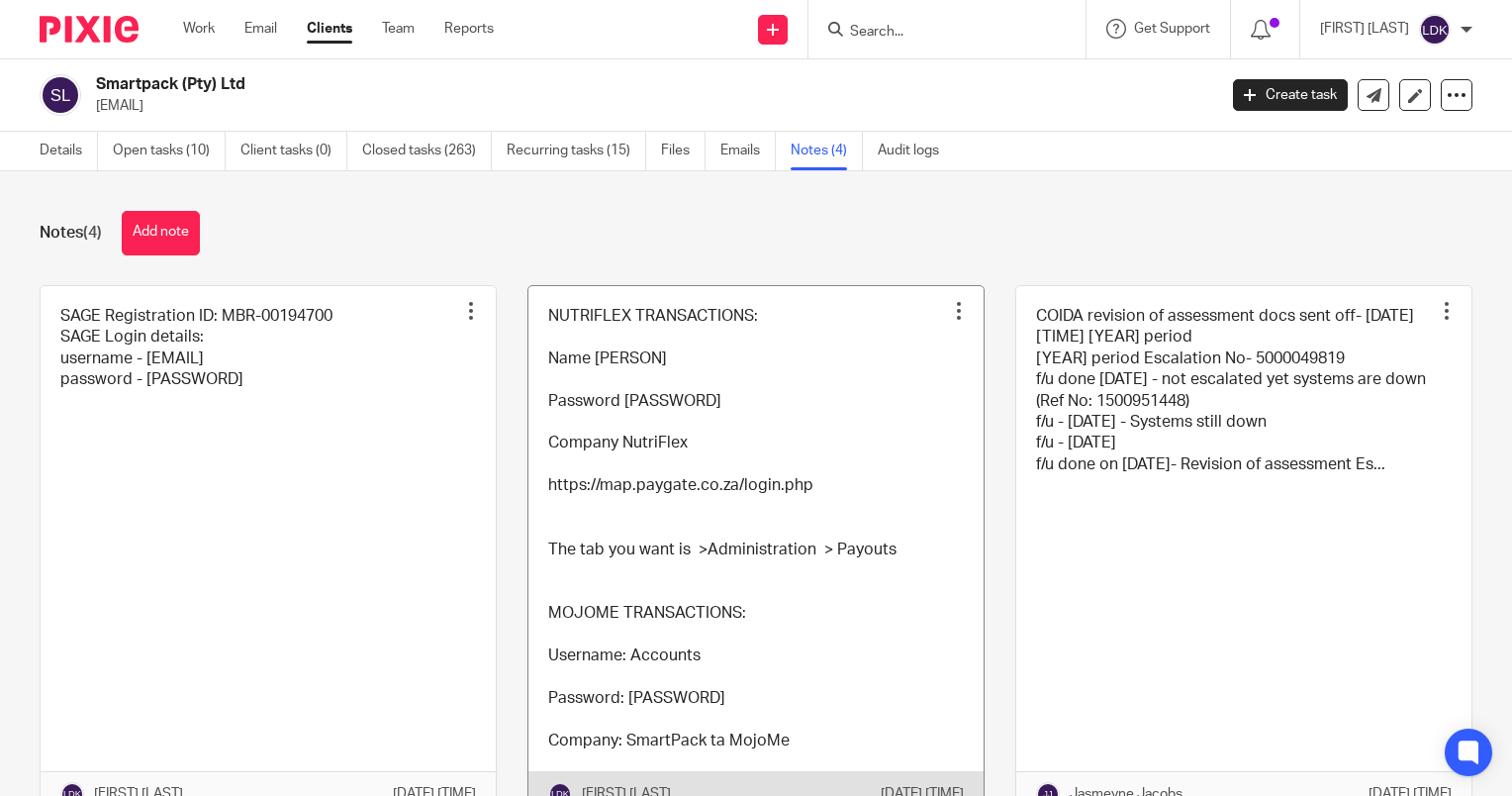 click at bounding box center (756, 550) 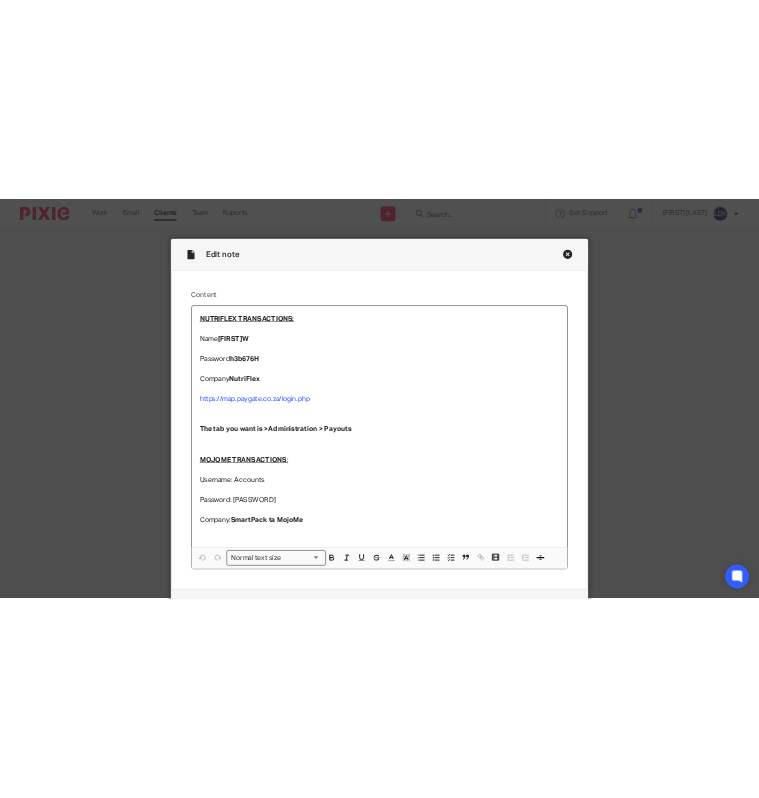scroll, scrollTop: 0, scrollLeft: 0, axis: both 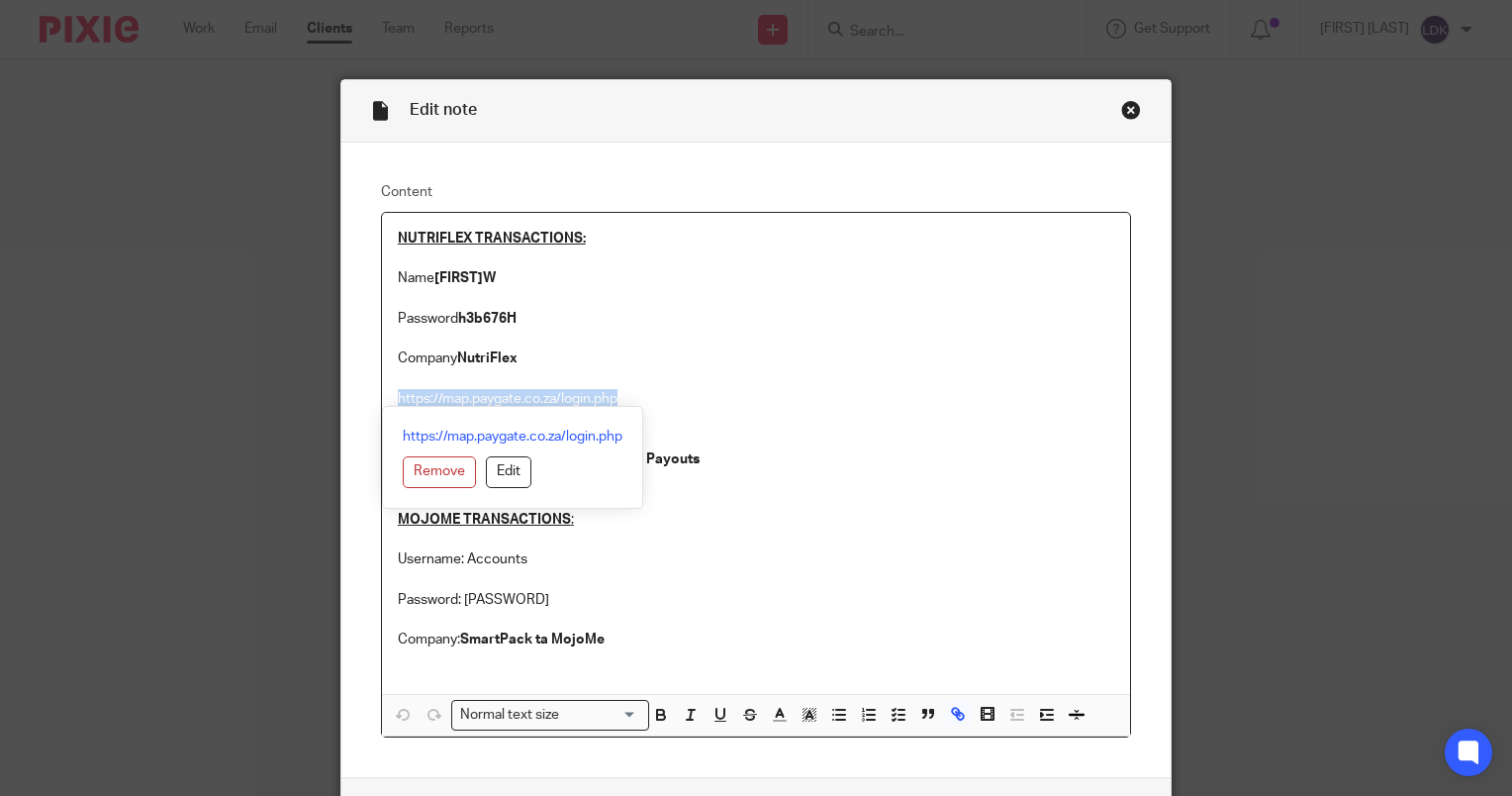 drag, startPoint x: 624, startPoint y: 395, endPoint x: 370, endPoint y: 403, distance: 254.12595 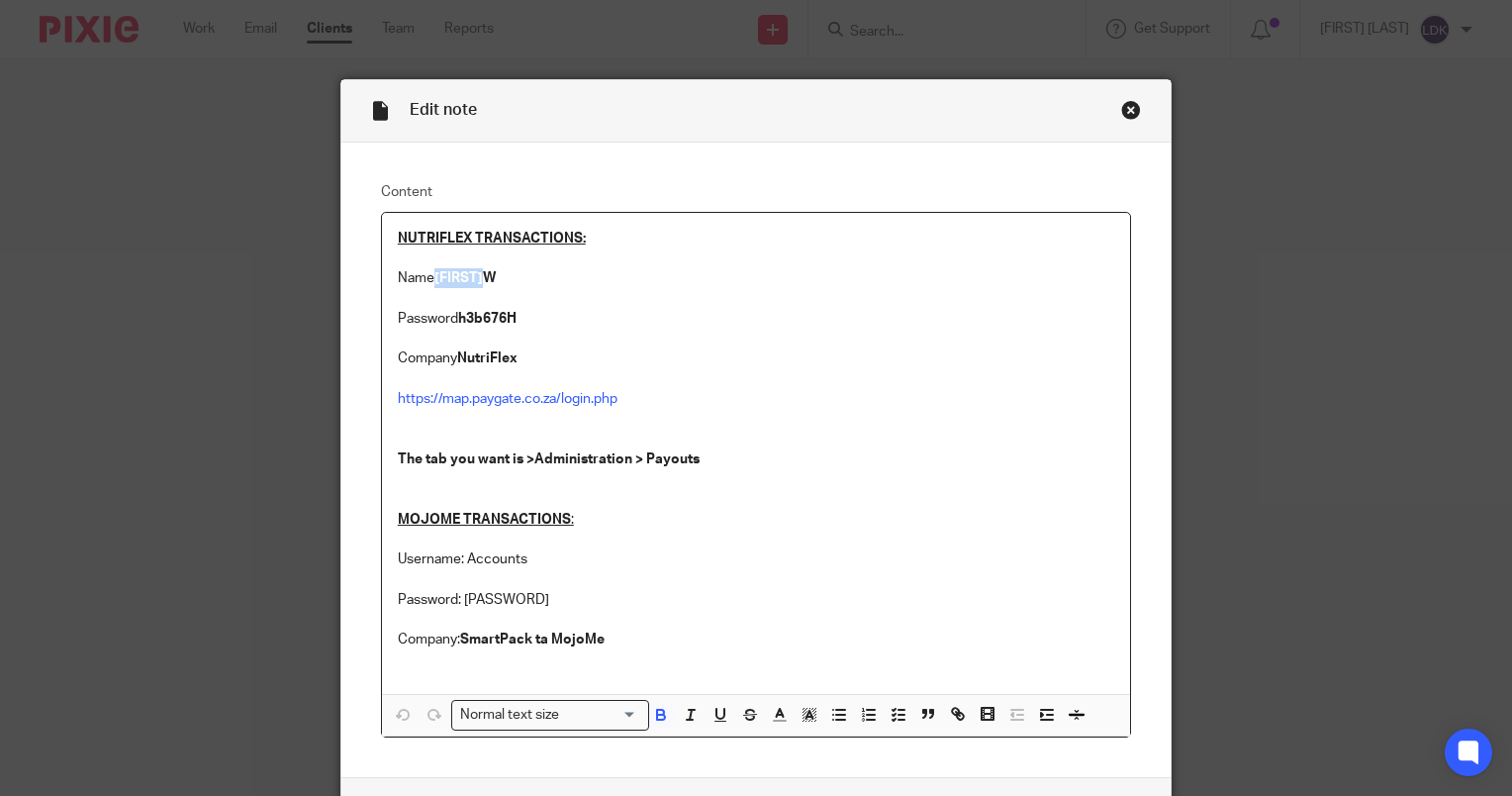 drag, startPoint x: 487, startPoint y: 281, endPoint x: 428, endPoint y: 284, distance: 59.07622 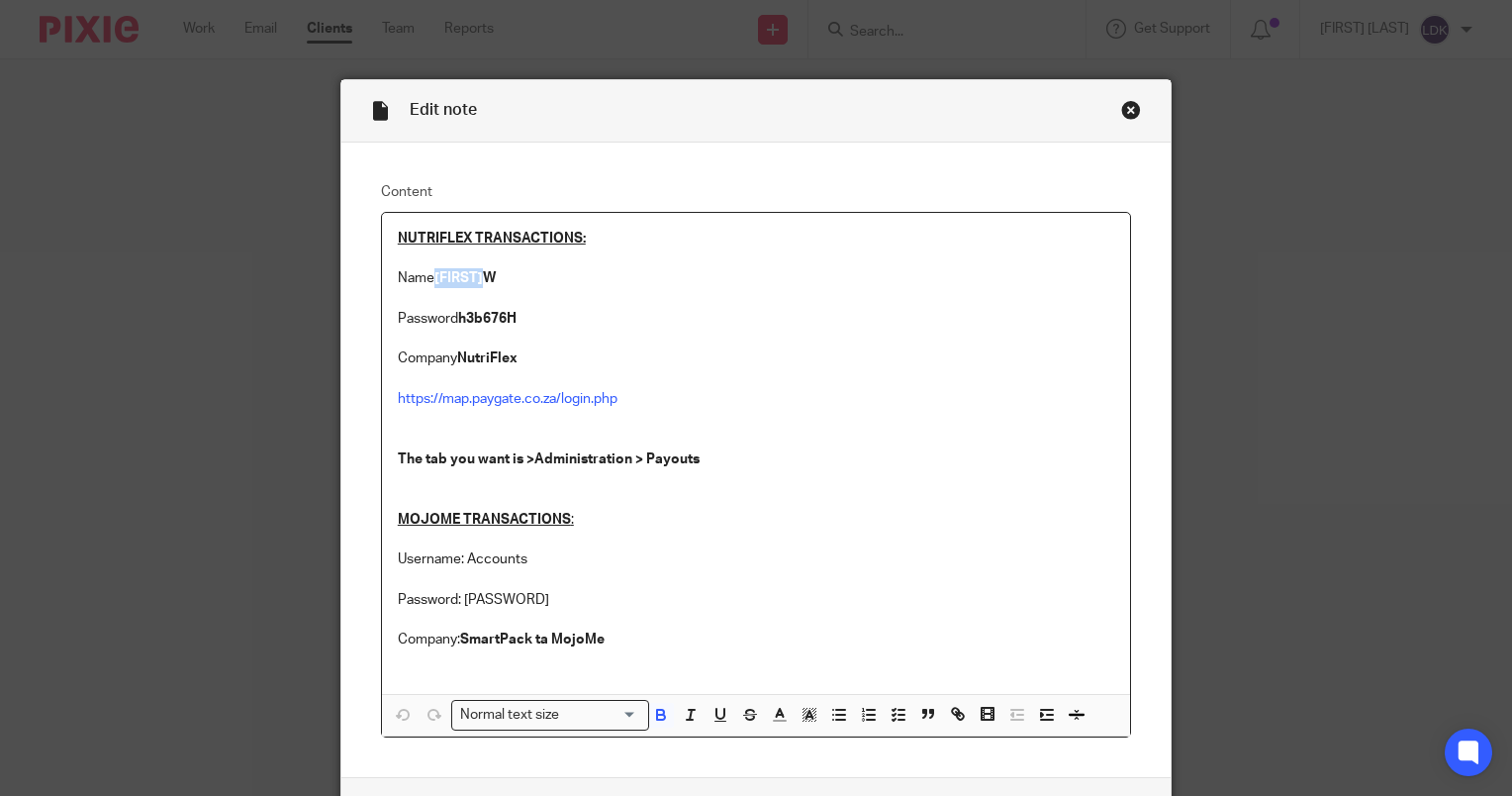 drag, startPoint x: 576, startPoint y: 321, endPoint x: 508, endPoint y: 313, distance: 68.46897 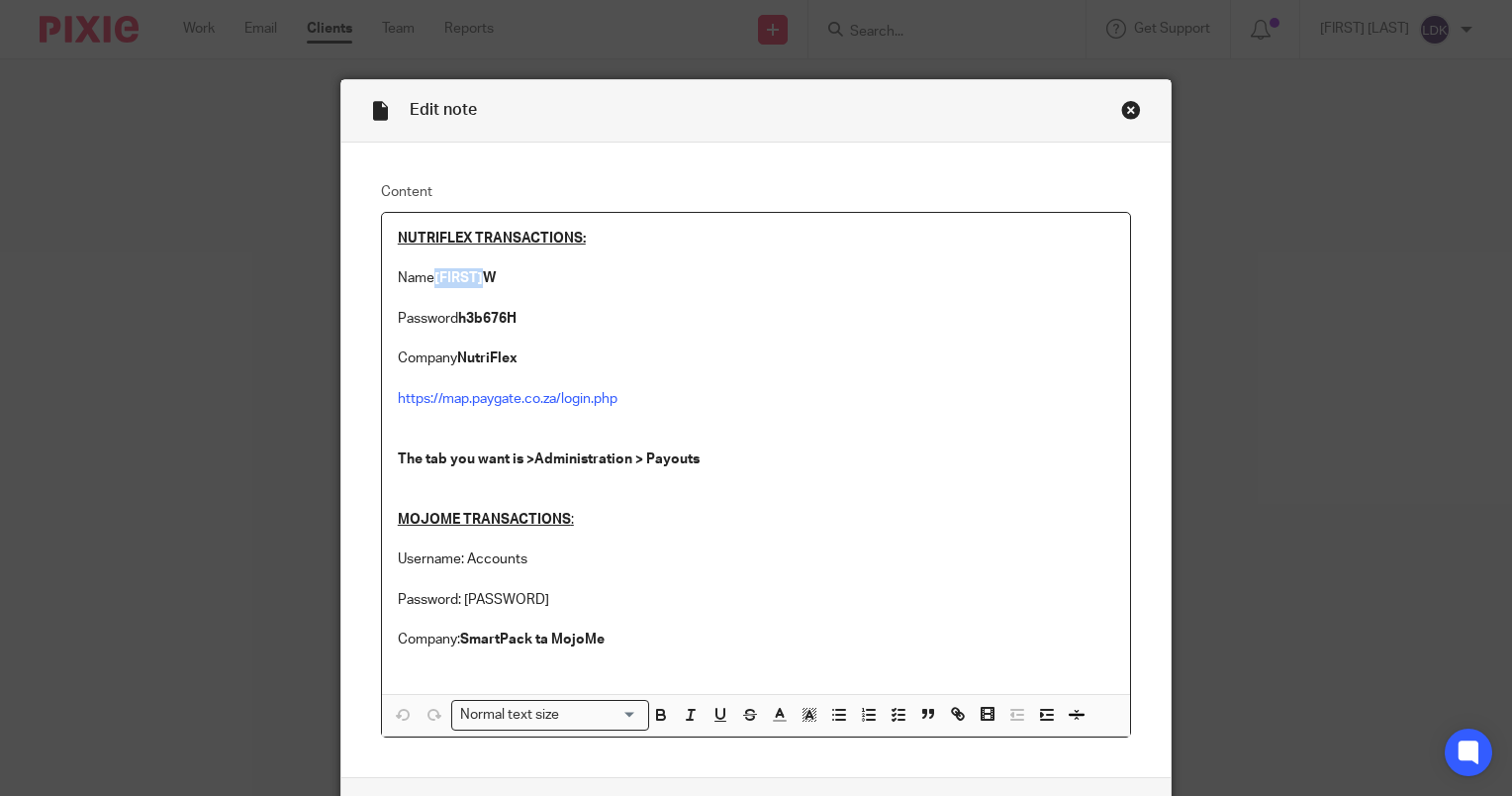 drag, startPoint x: 508, startPoint y: 313, endPoint x: 455, endPoint y: 317, distance: 53.15073 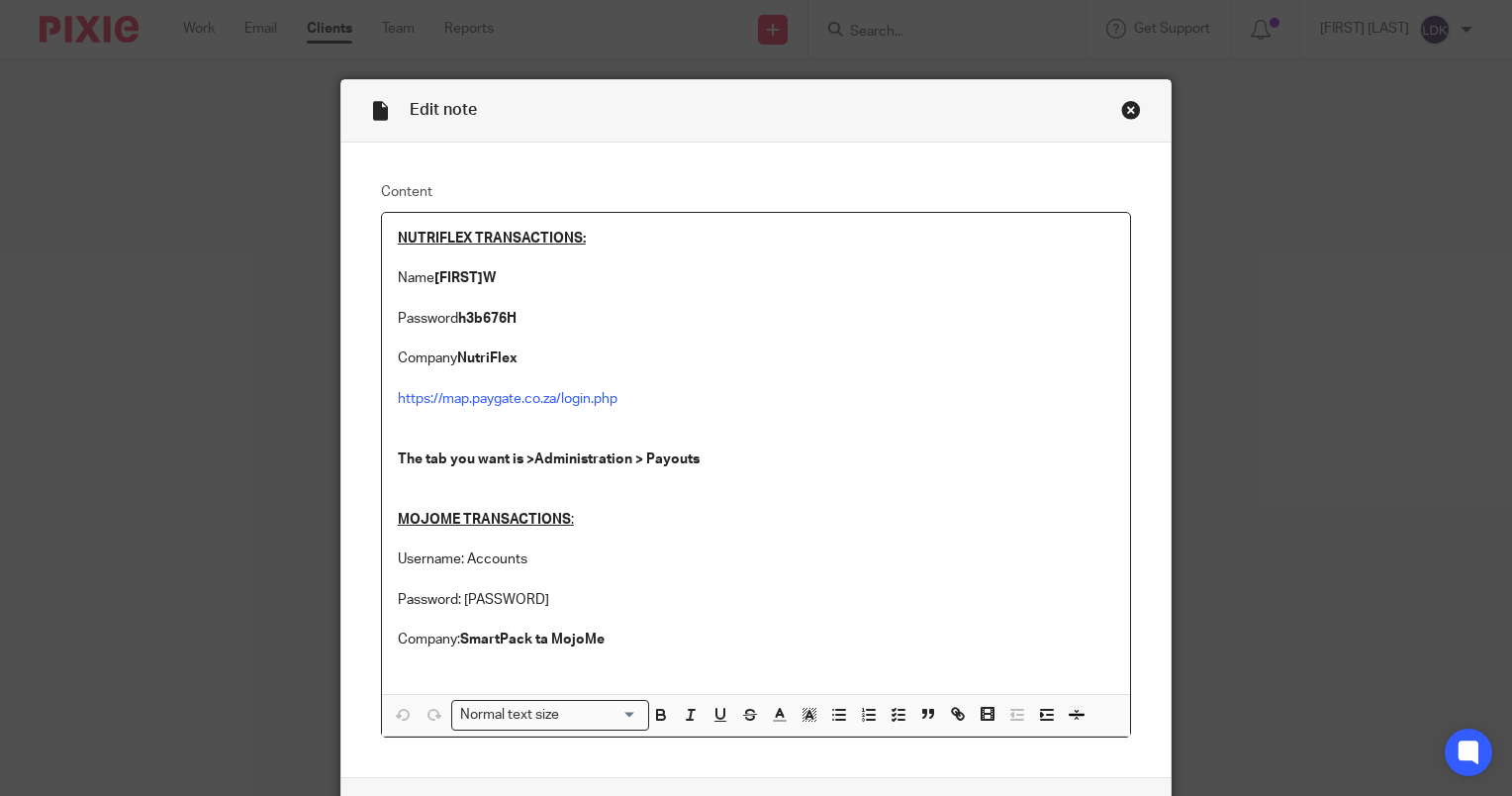 click on ">h3b676H>ZZZ" at bounding box center (487, 319) 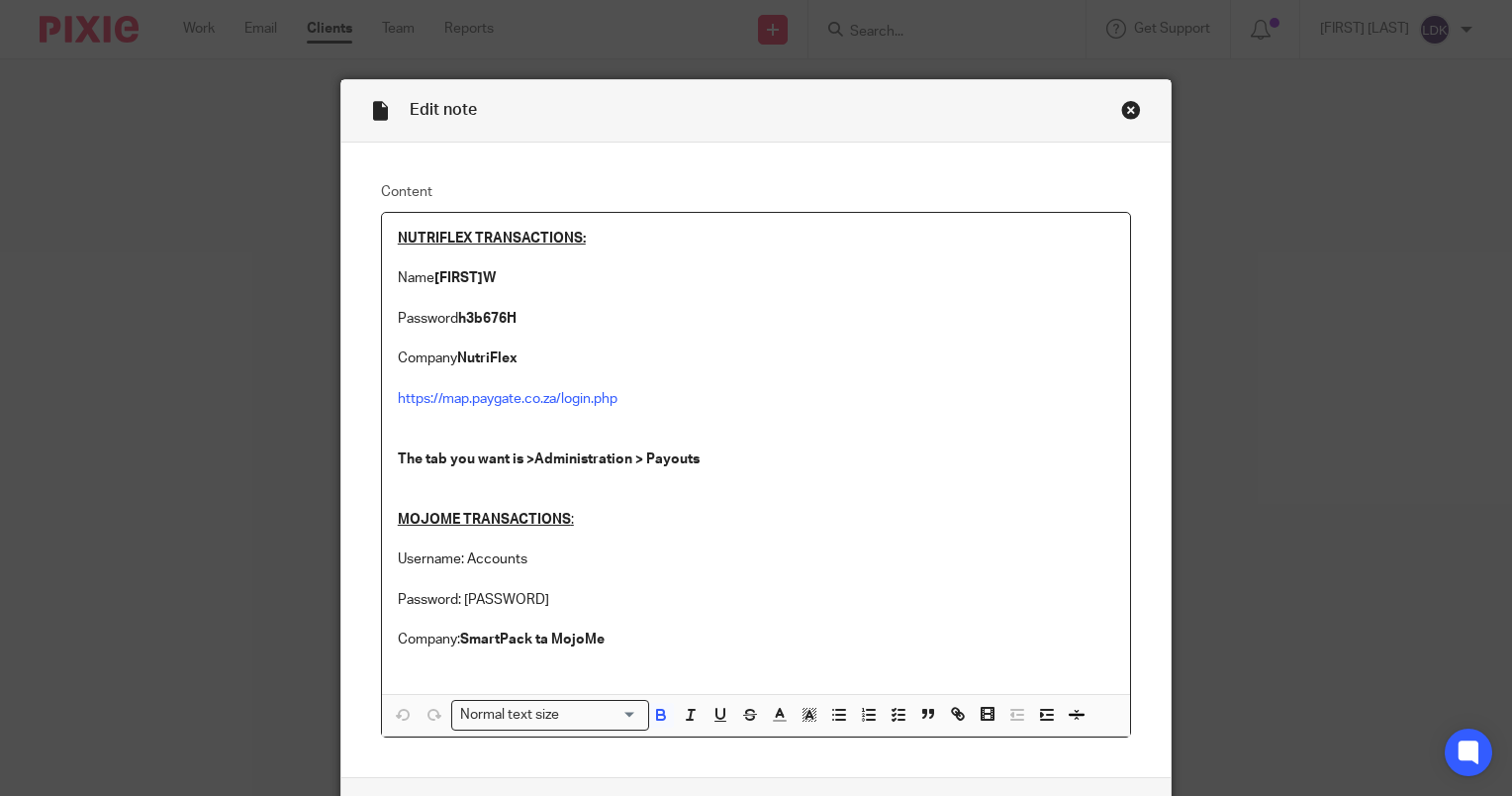 drag, startPoint x: 452, startPoint y: 316, endPoint x: 586, endPoint y: 314, distance: 134.01492 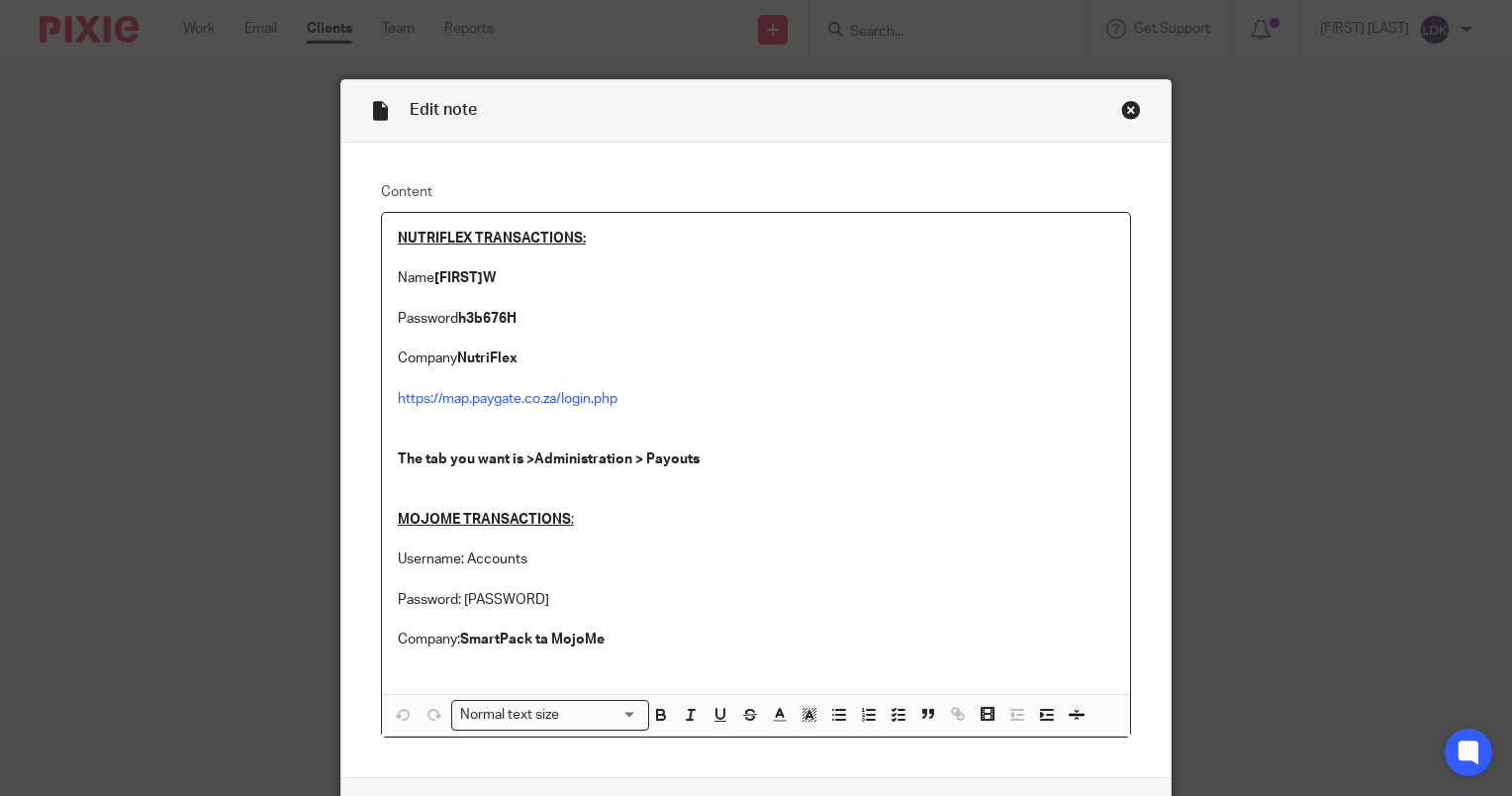 drag, startPoint x: 655, startPoint y: 455, endPoint x: 632, endPoint y: 448, distance: 24.041631 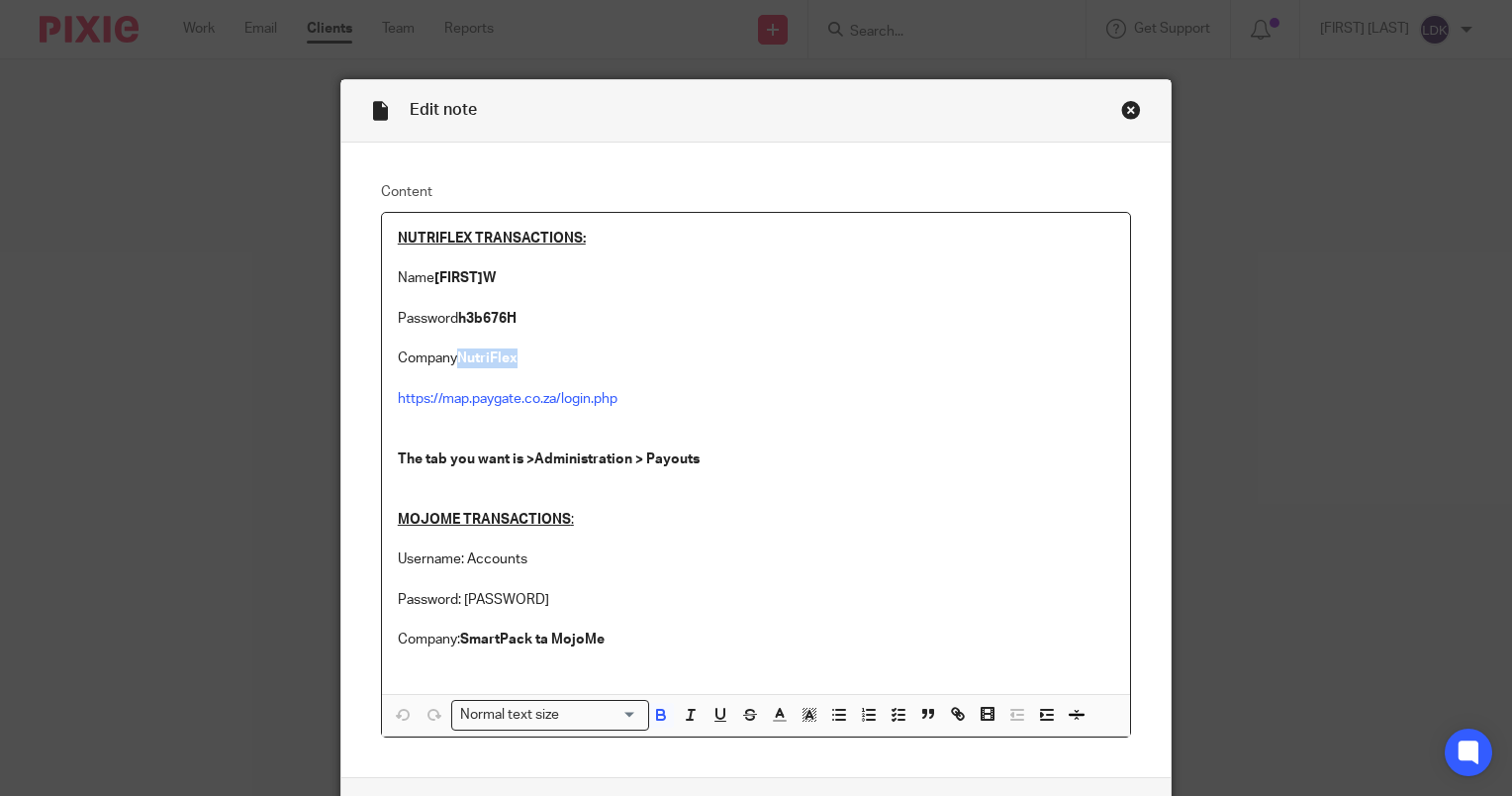 drag, startPoint x: 541, startPoint y: 354, endPoint x: 454, endPoint y: 356, distance: 87.02299 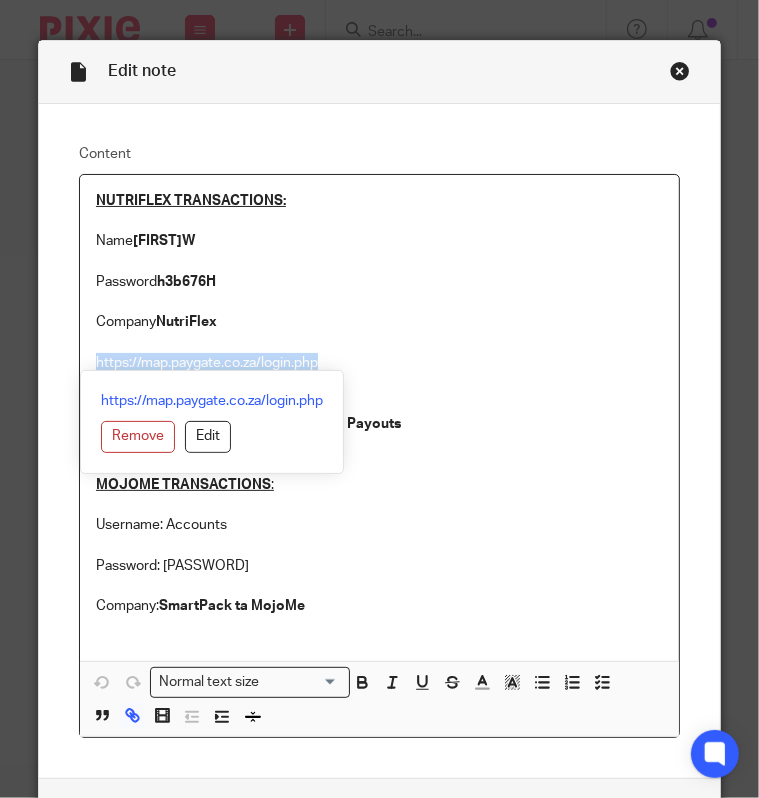 drag, startPoint x: 342, startPoint y: 368, endPoint x: 83, endPoint y: 358, distance: 259.193 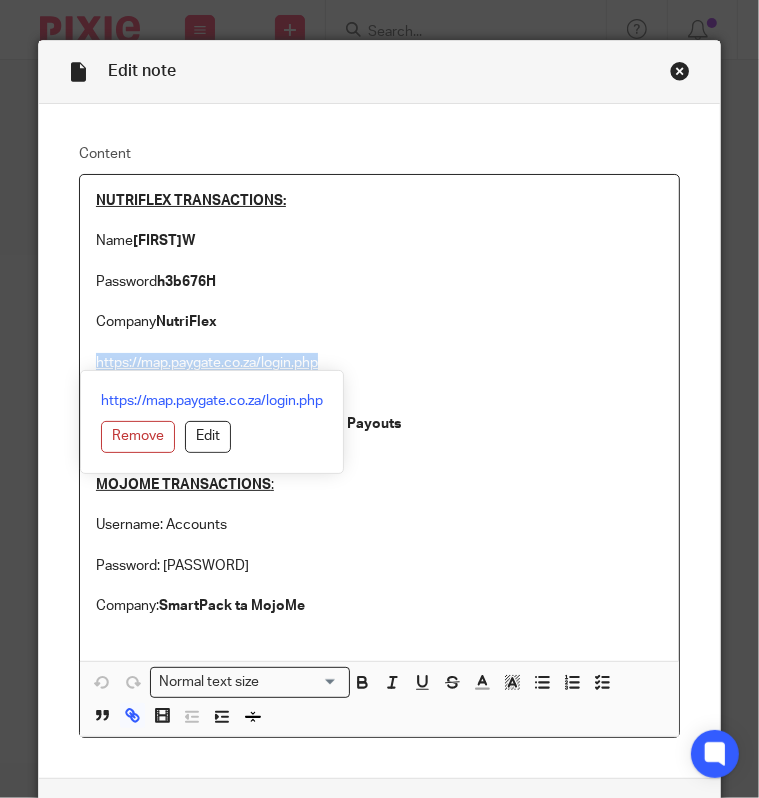 copy on "https://map.paygate.co.za/login.php" 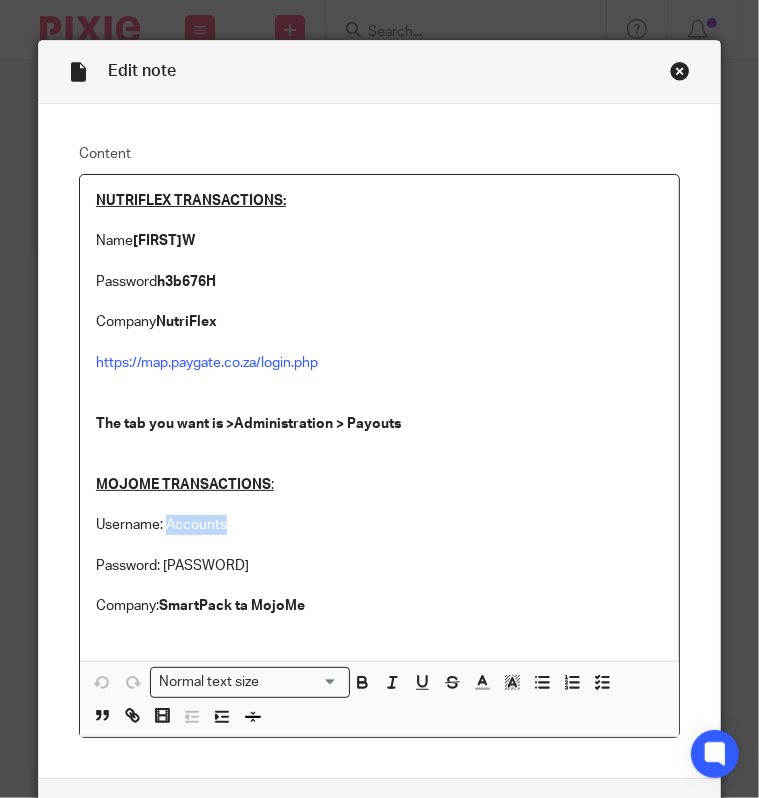 drag, startPoint x: 236, startPoint y: 529, endPoint x: 178, endPoint y: 522, distance: 58.420887 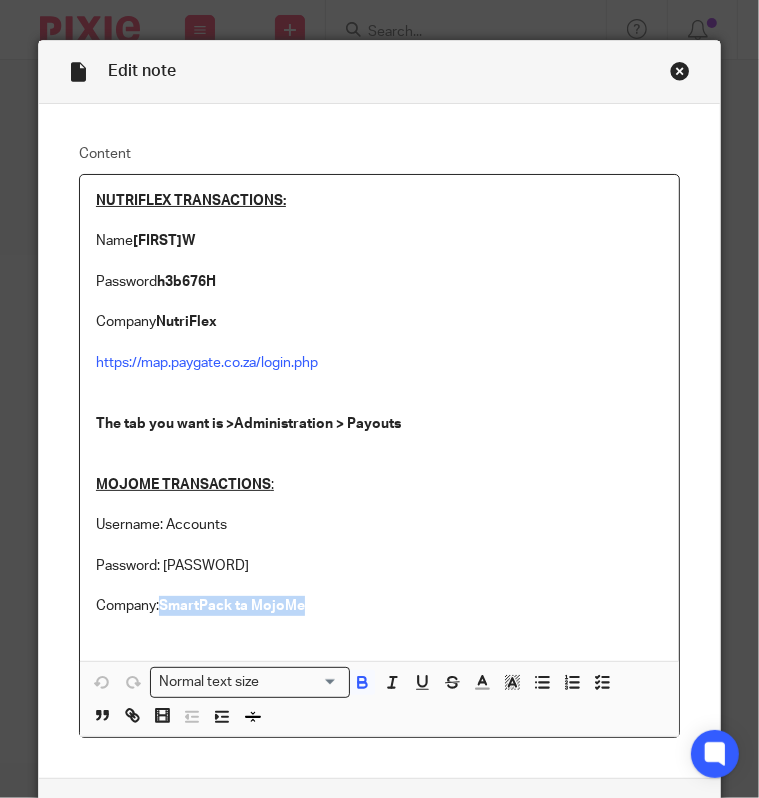 drag, startPoint x: 309, startPoint y: 609, endPoint x: 158, endPoint y: 610, distance: 151.00331 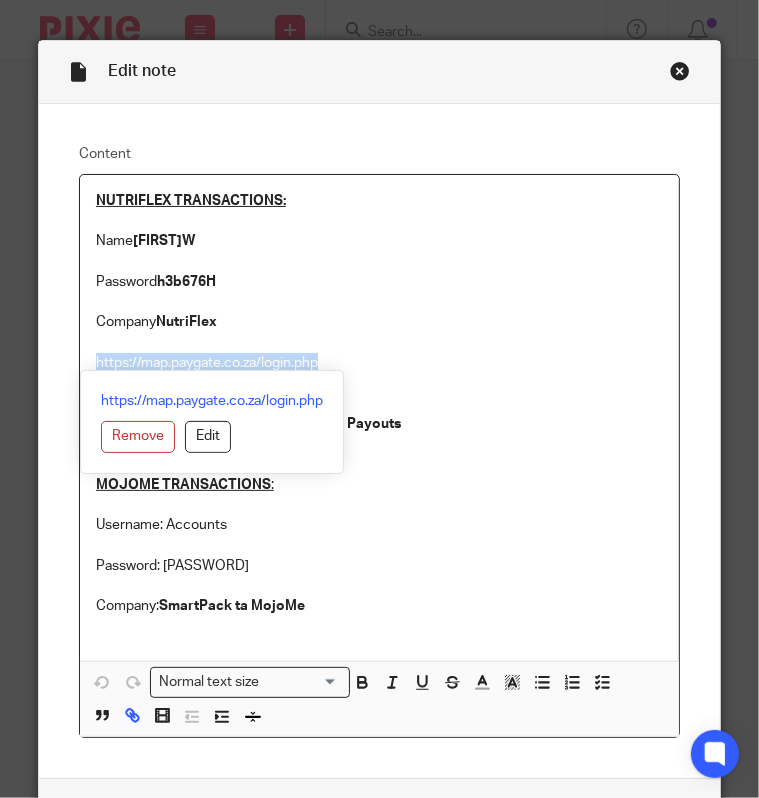 drag, startPoint x: 340, startPoint y: 363, endPoint x: 79, endPoint y: 356, distance: 261.09384 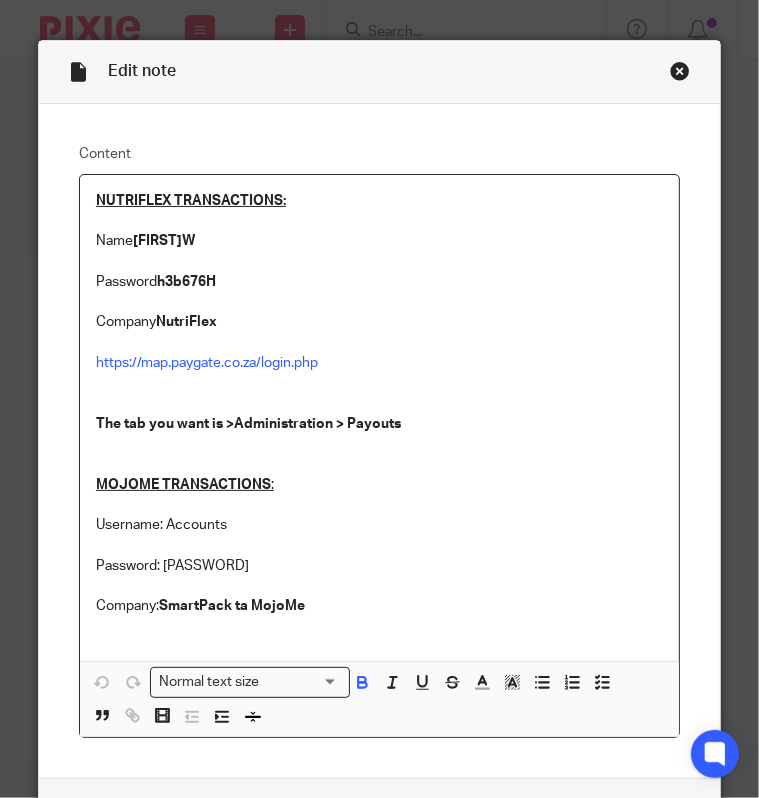 drag, startPoint x: 199, startPoint y: 229, endPoint x: 181, endPoint y: 234, distance: 18.681541 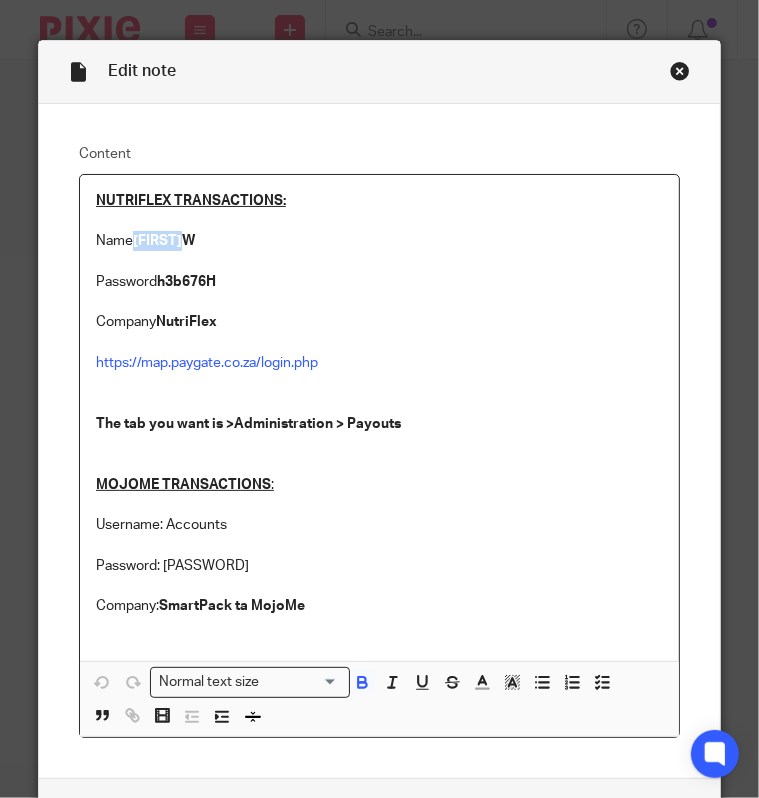 click on "Name  SharonW" at bounding box center [379, 241] 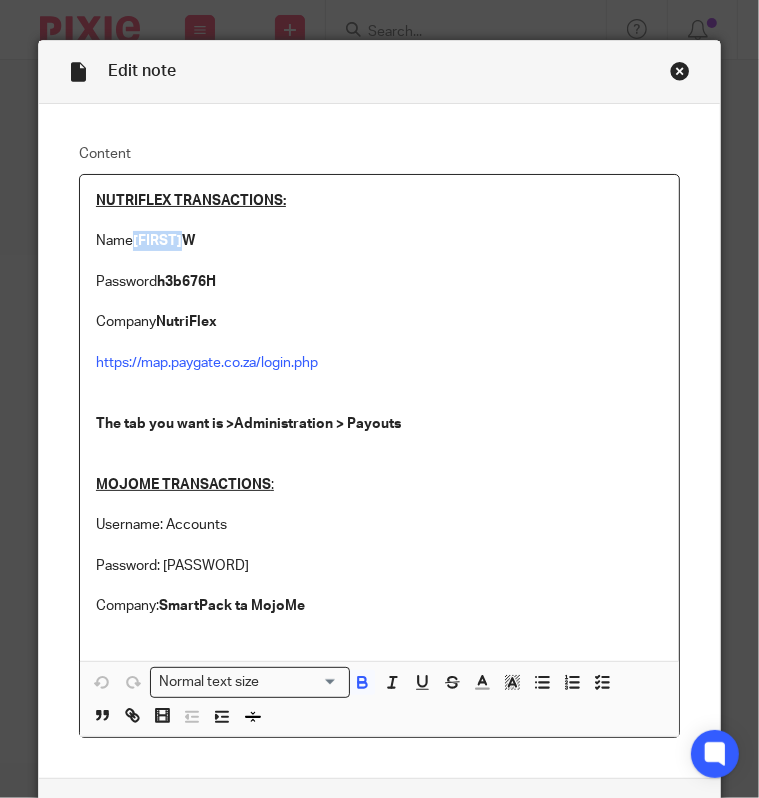 copy on "SharonW" 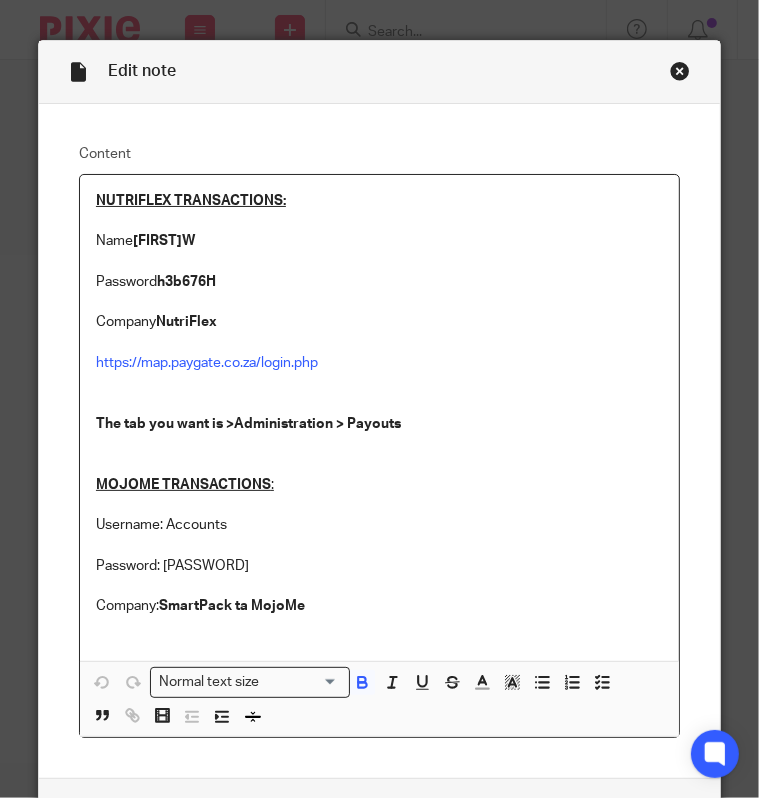 click on ">h3b676H>ZZZ" at bounding box center (186, 282) 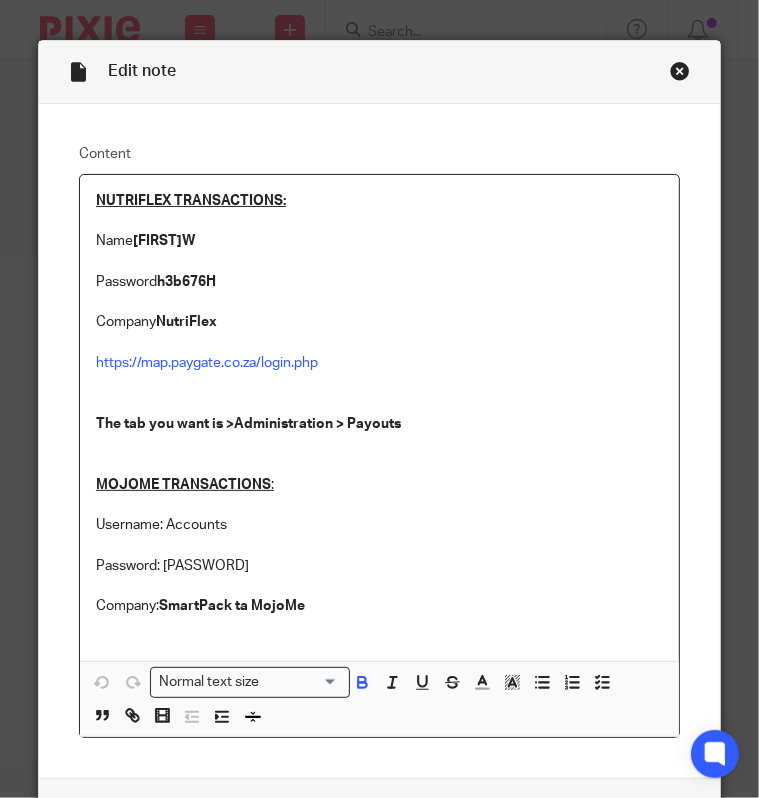 click on "Password  >h3b676H>ZZZ" at bounding box center (379, 282) 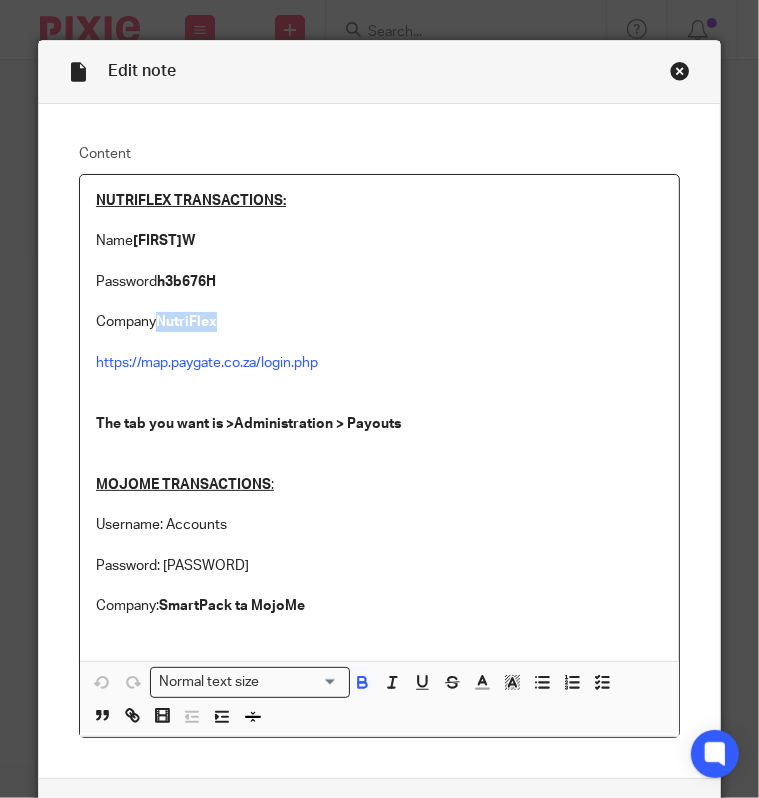 drag, startPoint x: 236, startPoint y: 313, endPoint x: 152, endPoint y: 321, distance: 84.38009 